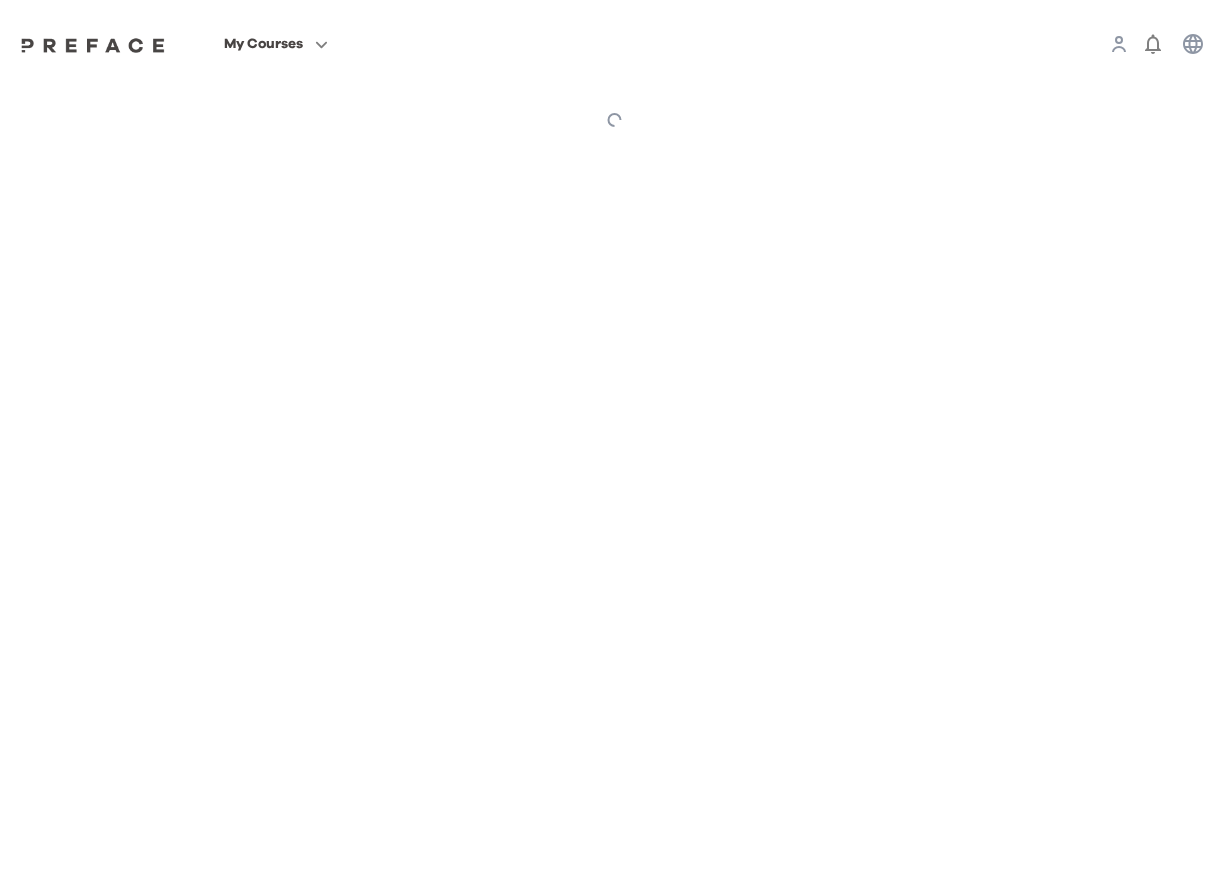 scroll, scrollTop: 0, scrollLeft: 0, axis: both 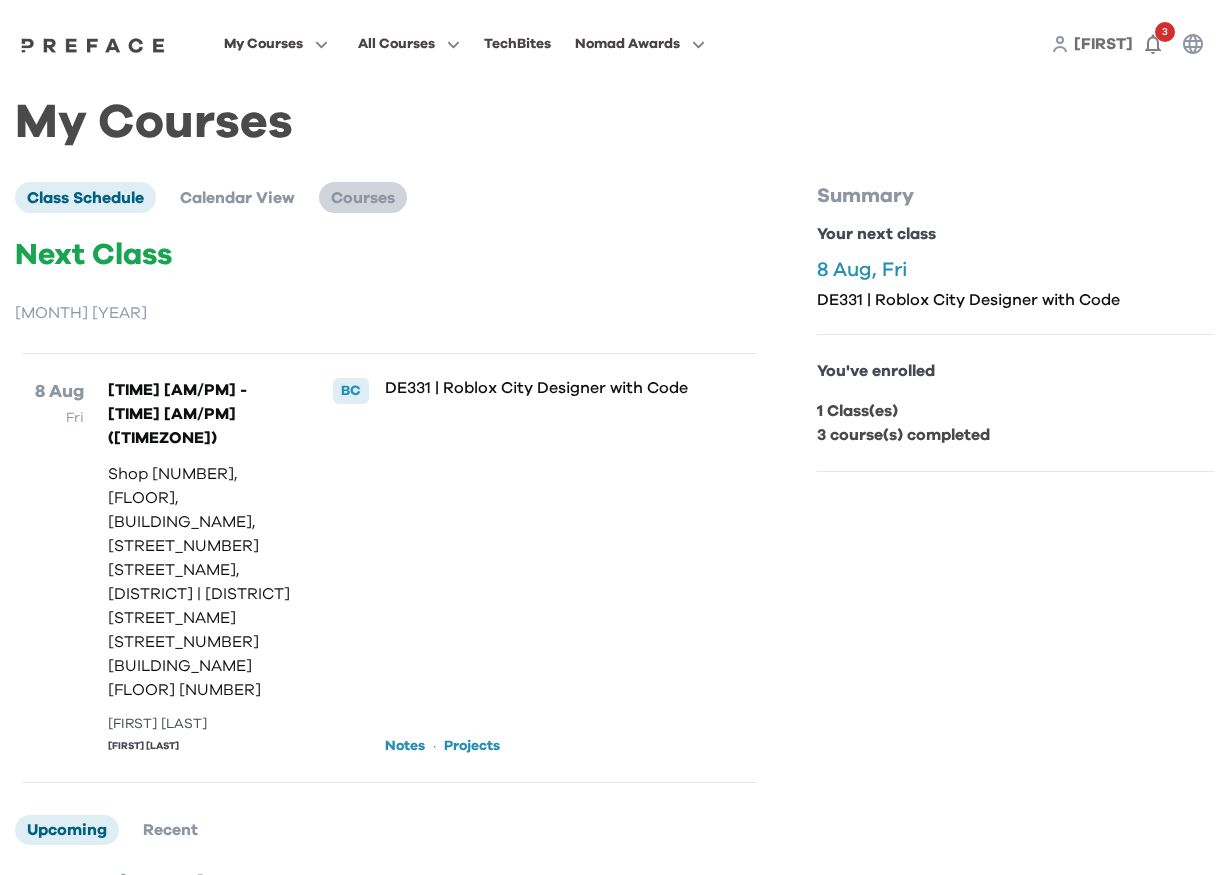 click on "Courses" at bounding box center (363, 197) 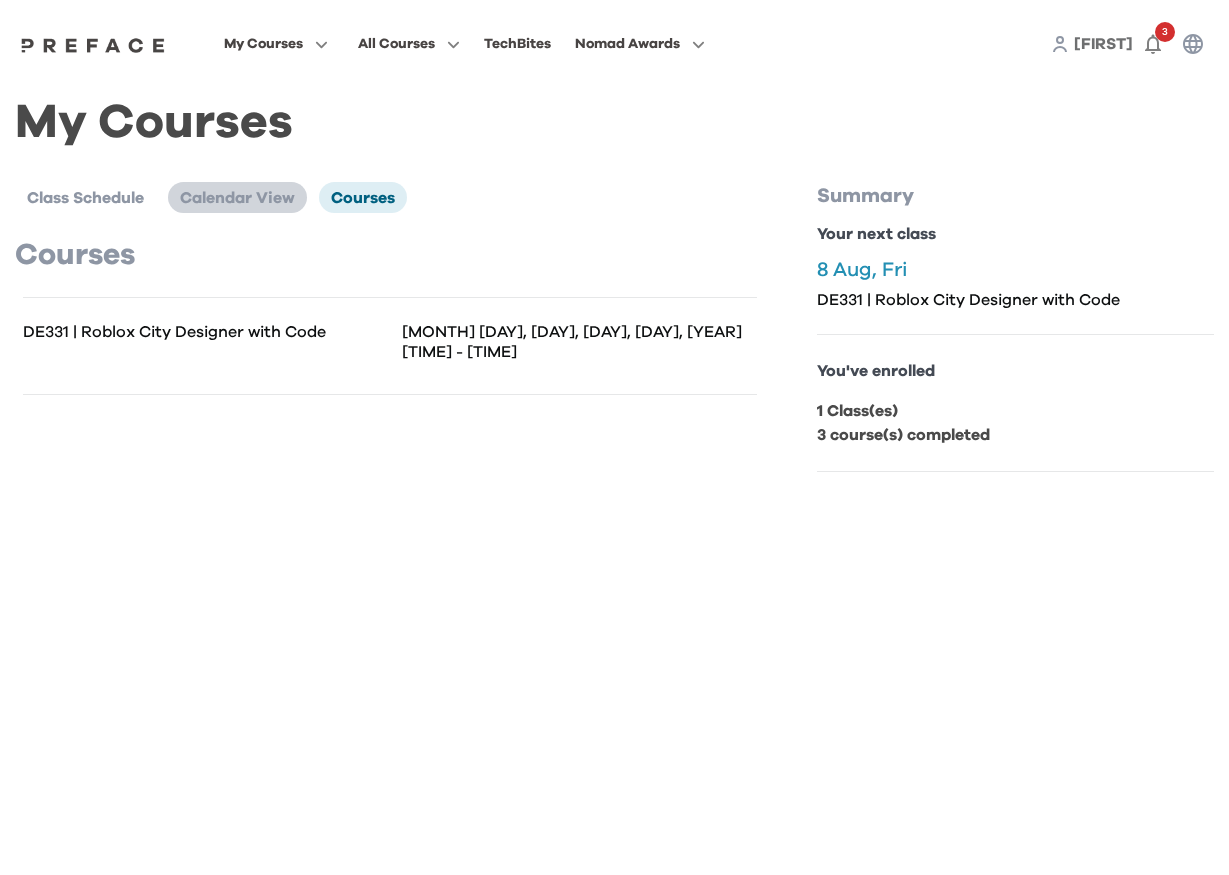 click on "Calendar View" at bounding box center [237, 198] 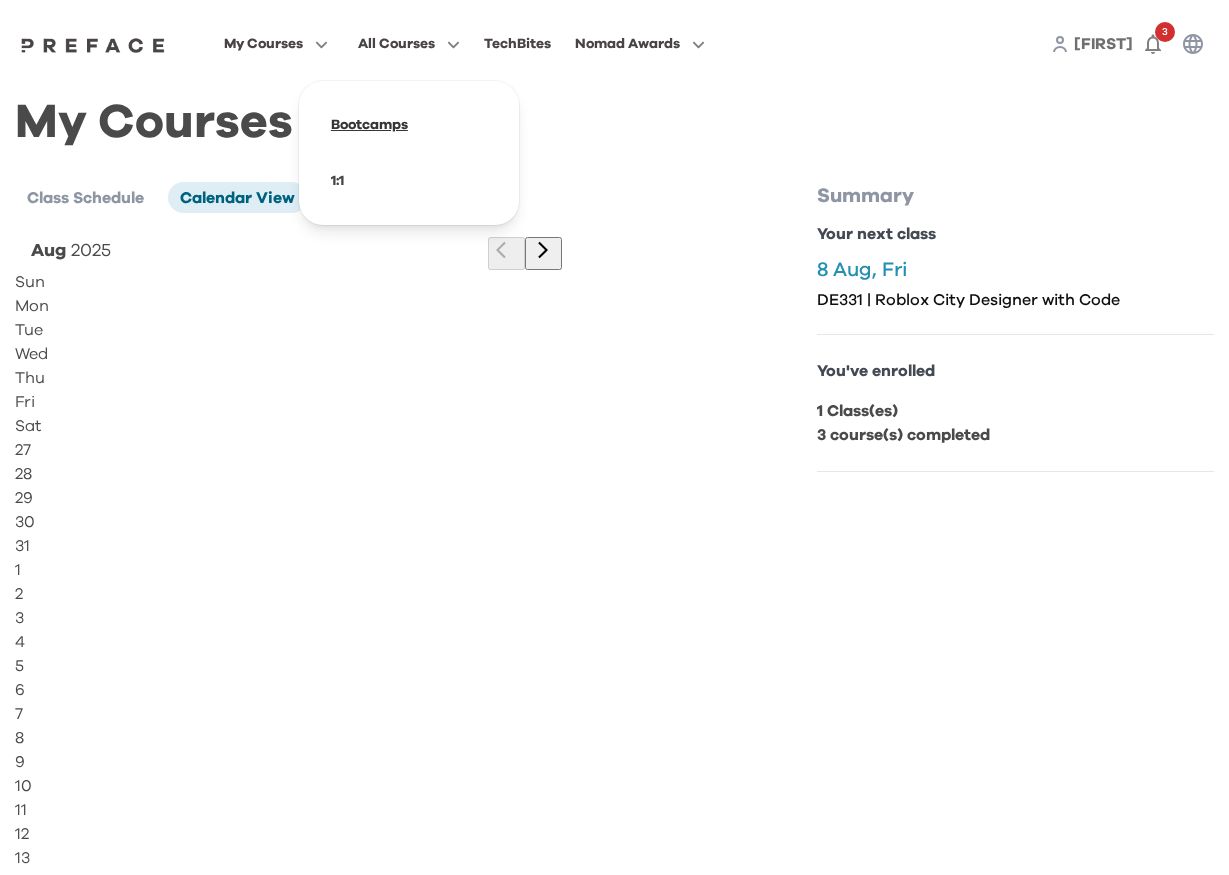 click at bounding box center (409, 125) 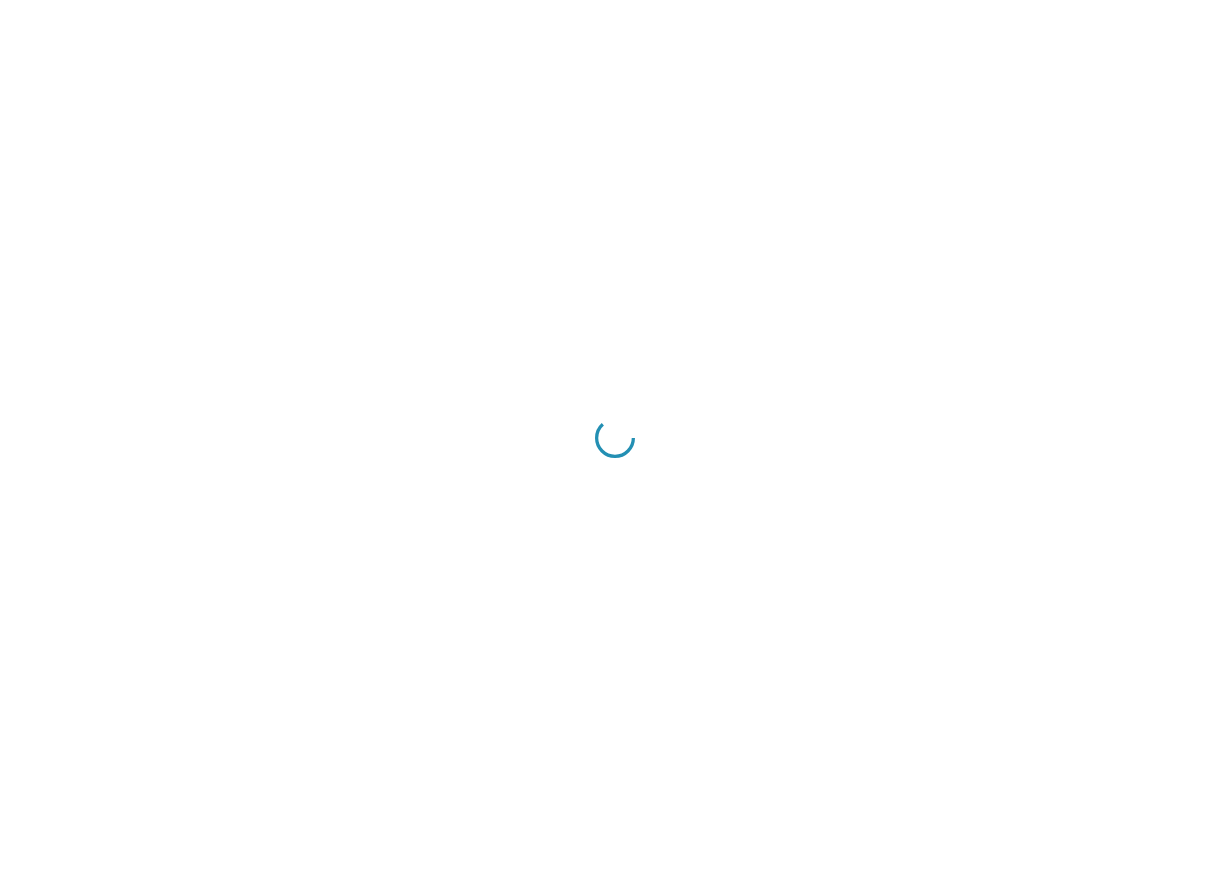 scroll, scrollTop: 0, scrollLeft: 0, axis: both 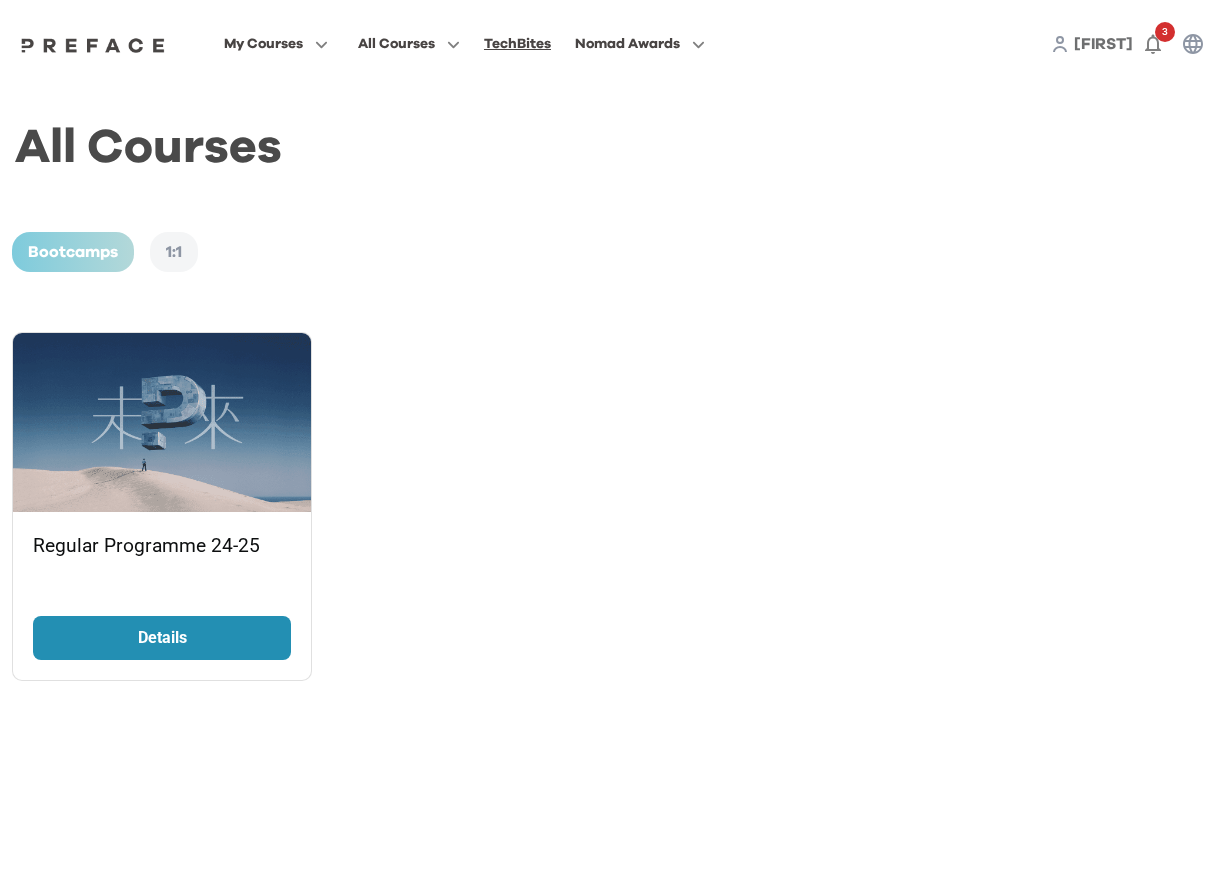click on "TechBites" at bounding box center (517, 44) 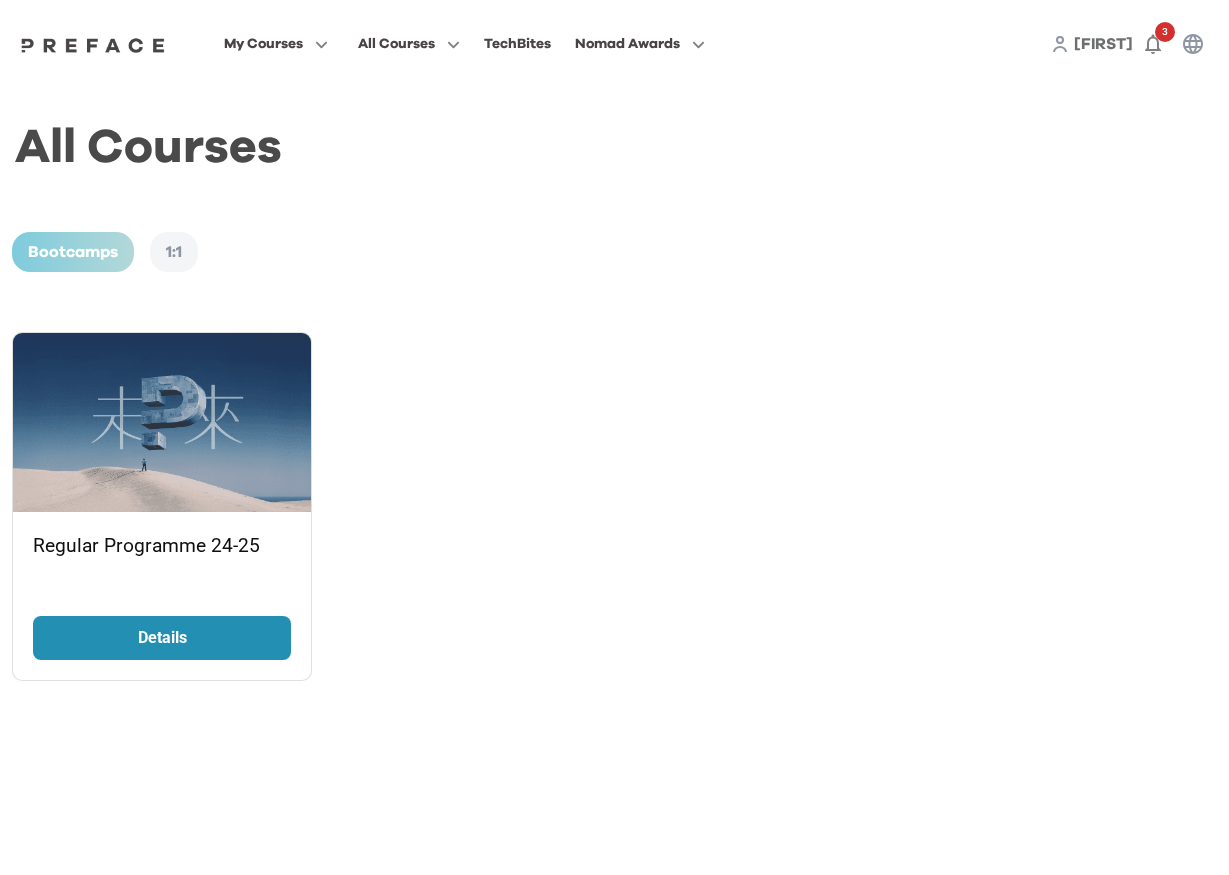 click on "[FIRST] [NUMBER]" at bounding box center [1132, 44] 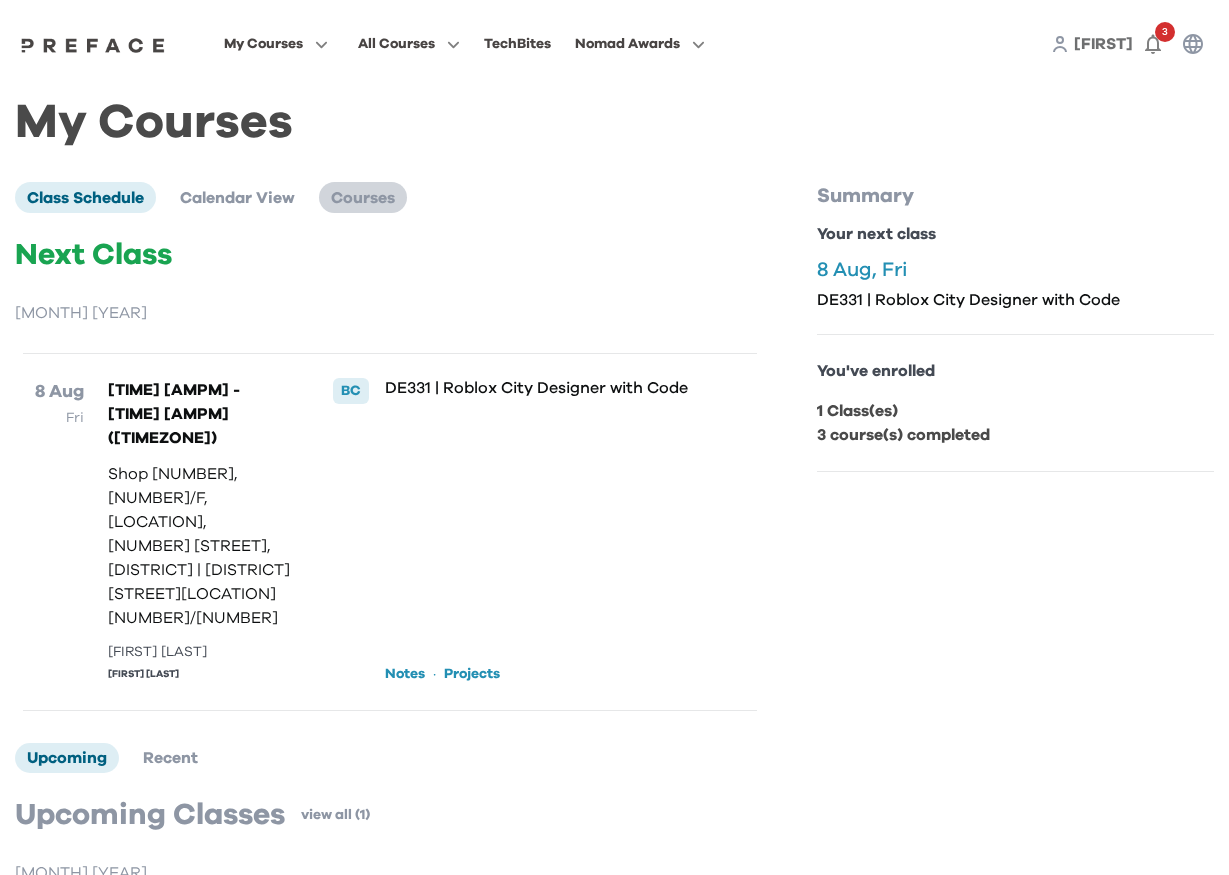 click on "Courses" at bounding box center [363, 198] 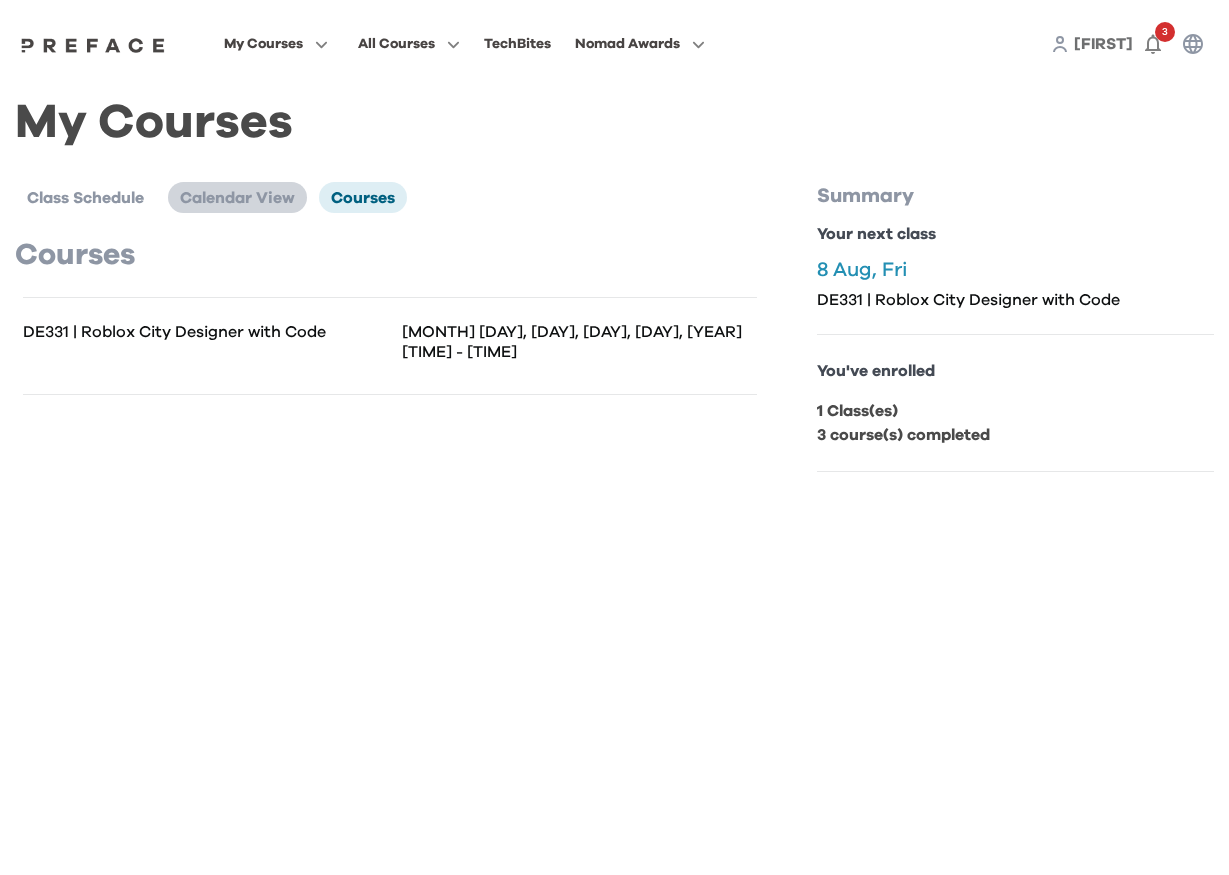 click on "Calendar View" at bounding box center [237, 197] 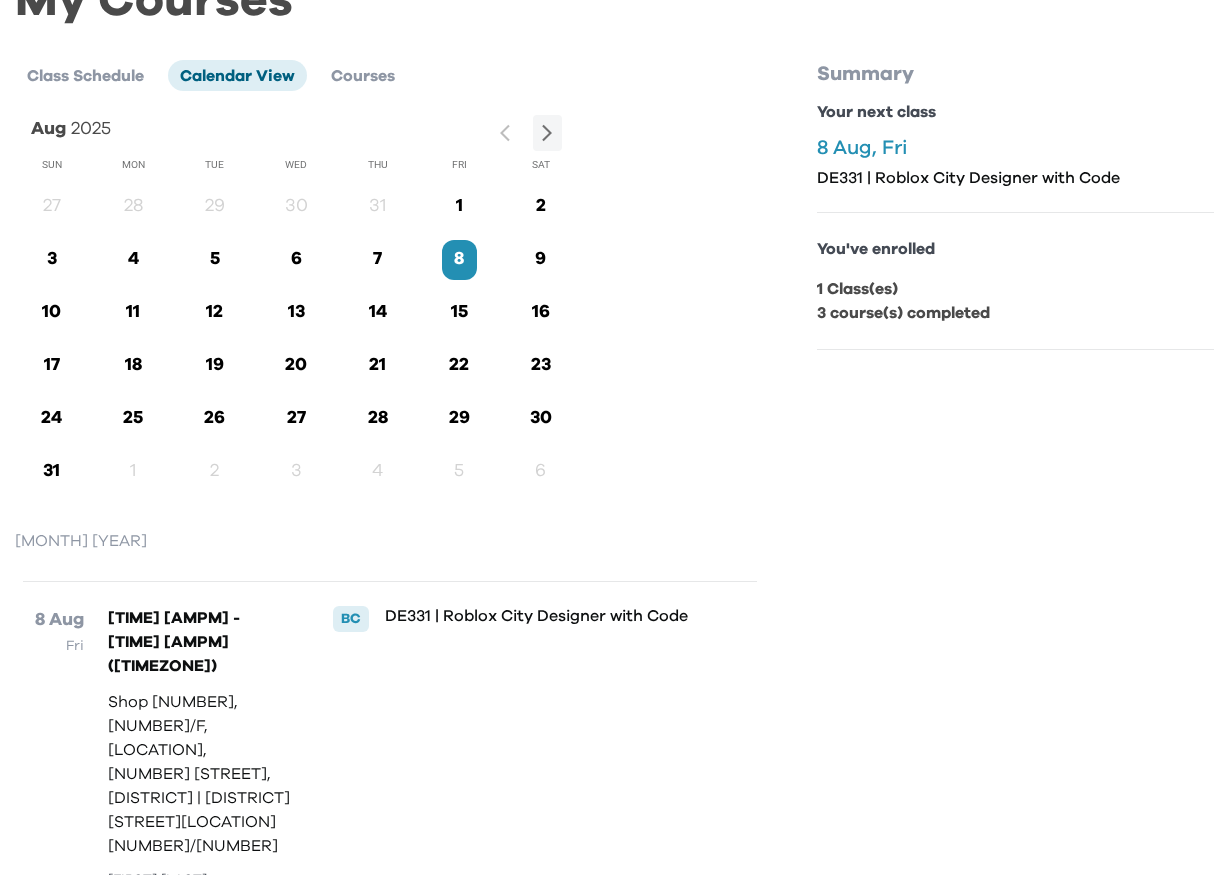 scroll, scrollTop: 155, scrollLeft: 0, axis: vertical 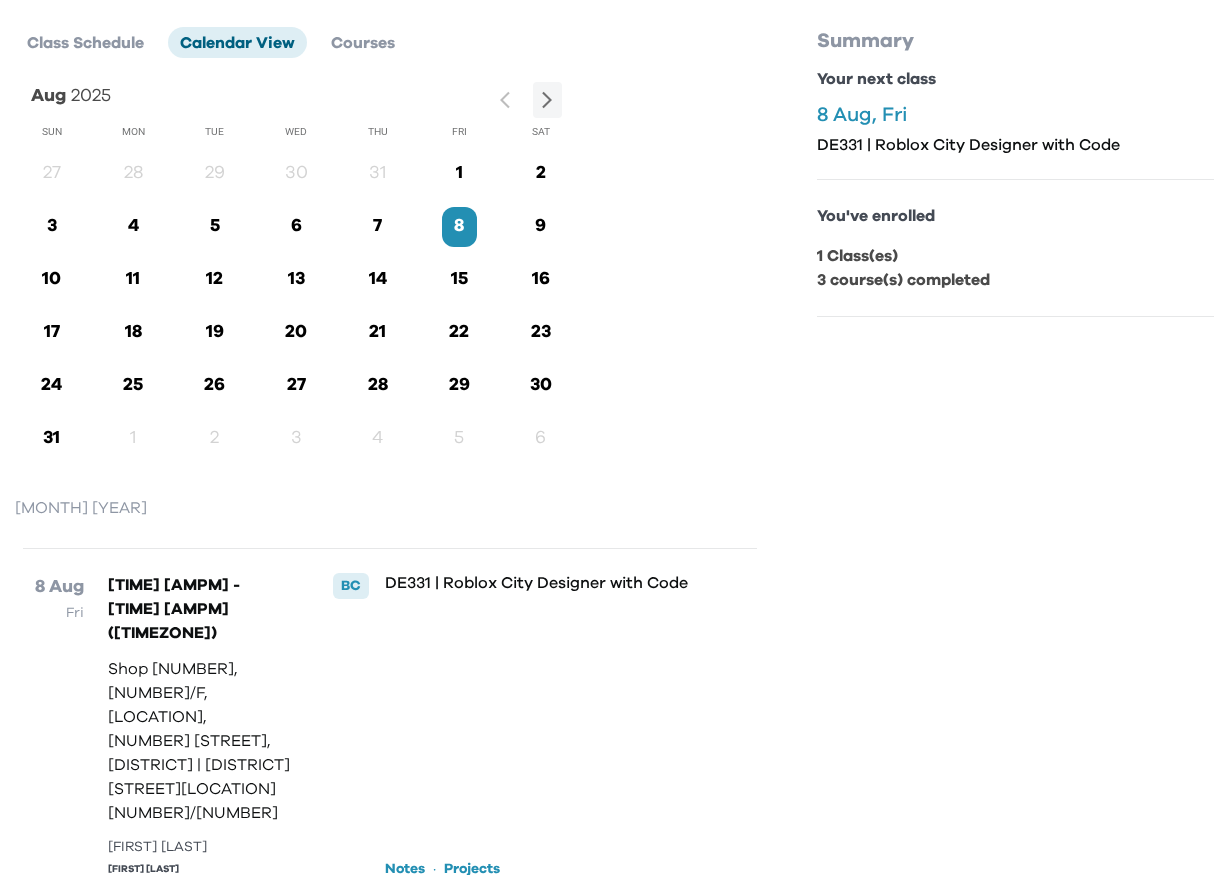 click on "11" at bounding box center (133, 279) 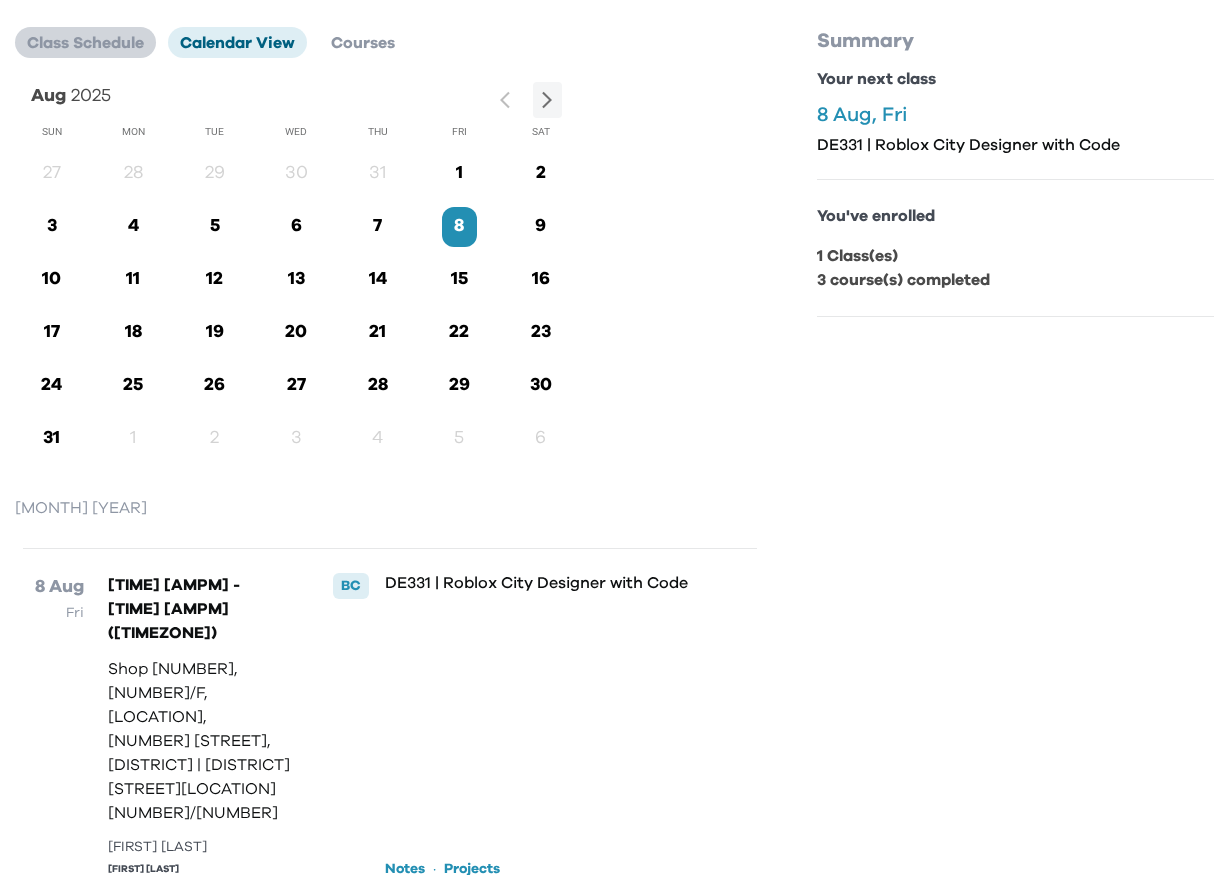 click on "Class Schedule" at bounding box center [85, 42] 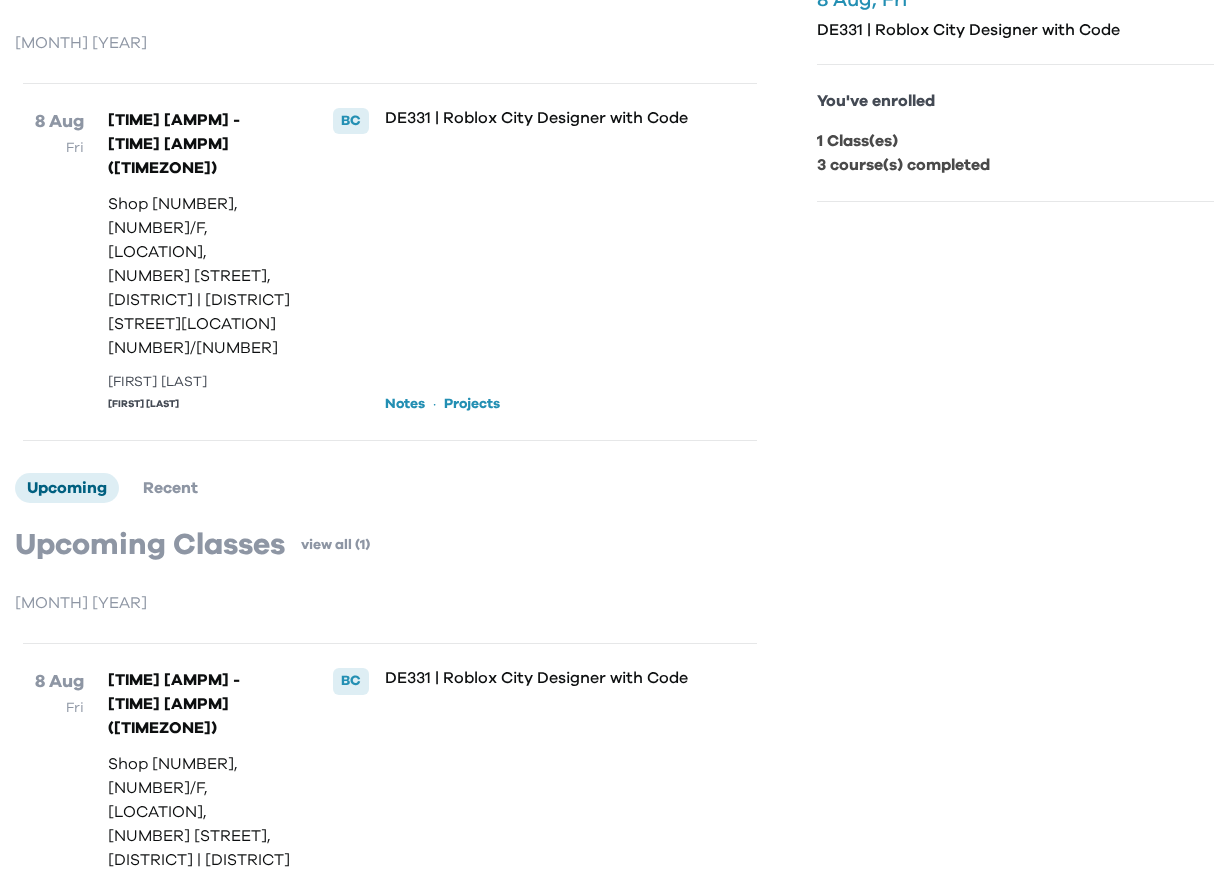 scroll, scrollTop: 294, scrollLeft: 0, axis: vertical 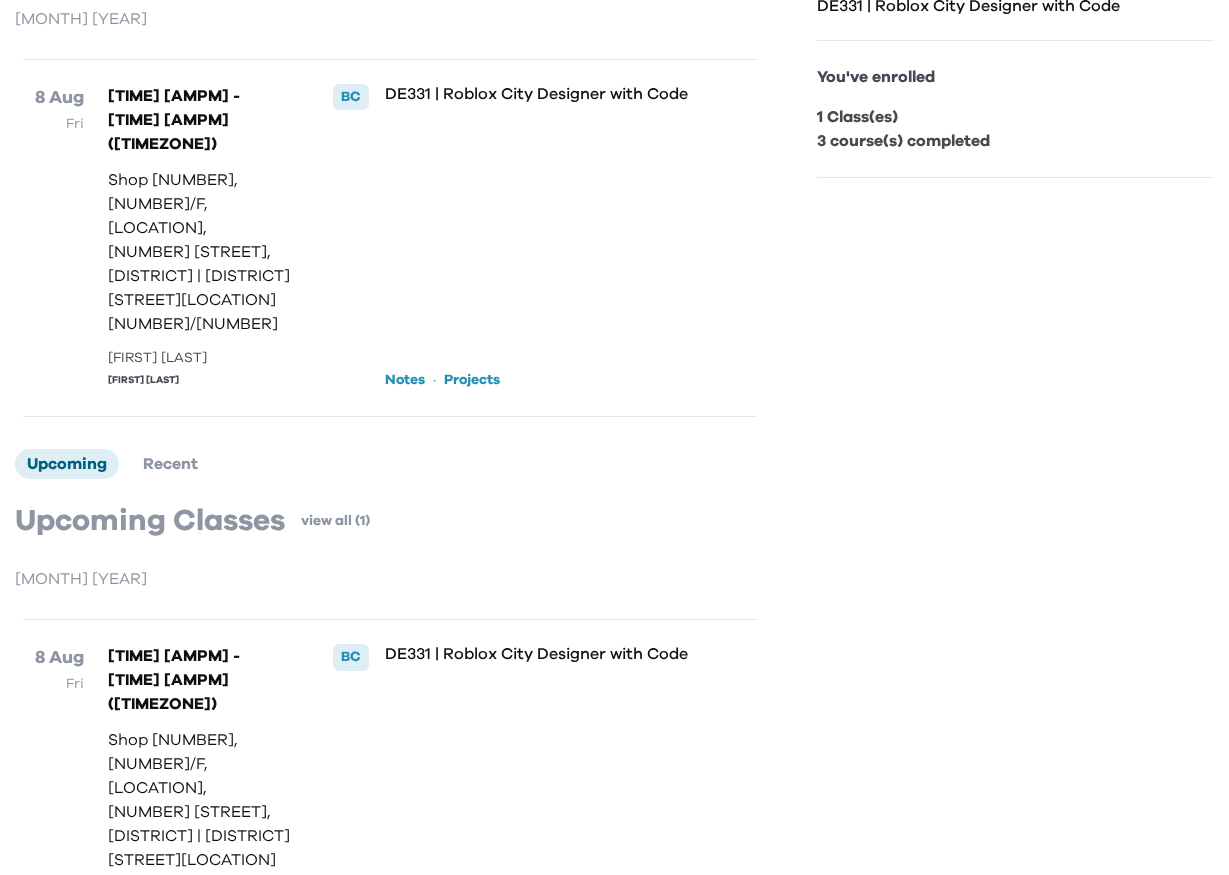 click on "Projects" at bounding box center (472, 380) 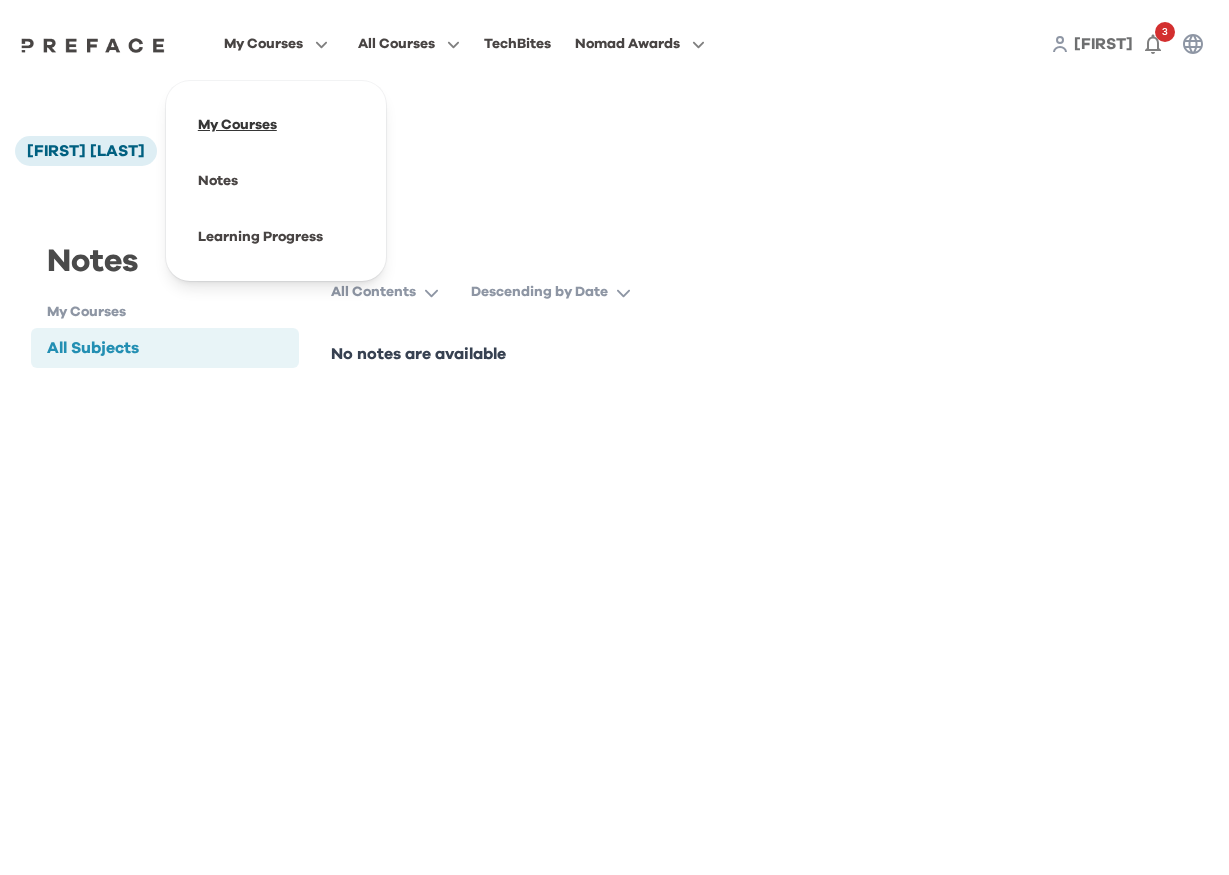 click at bounding box center (276, 125) 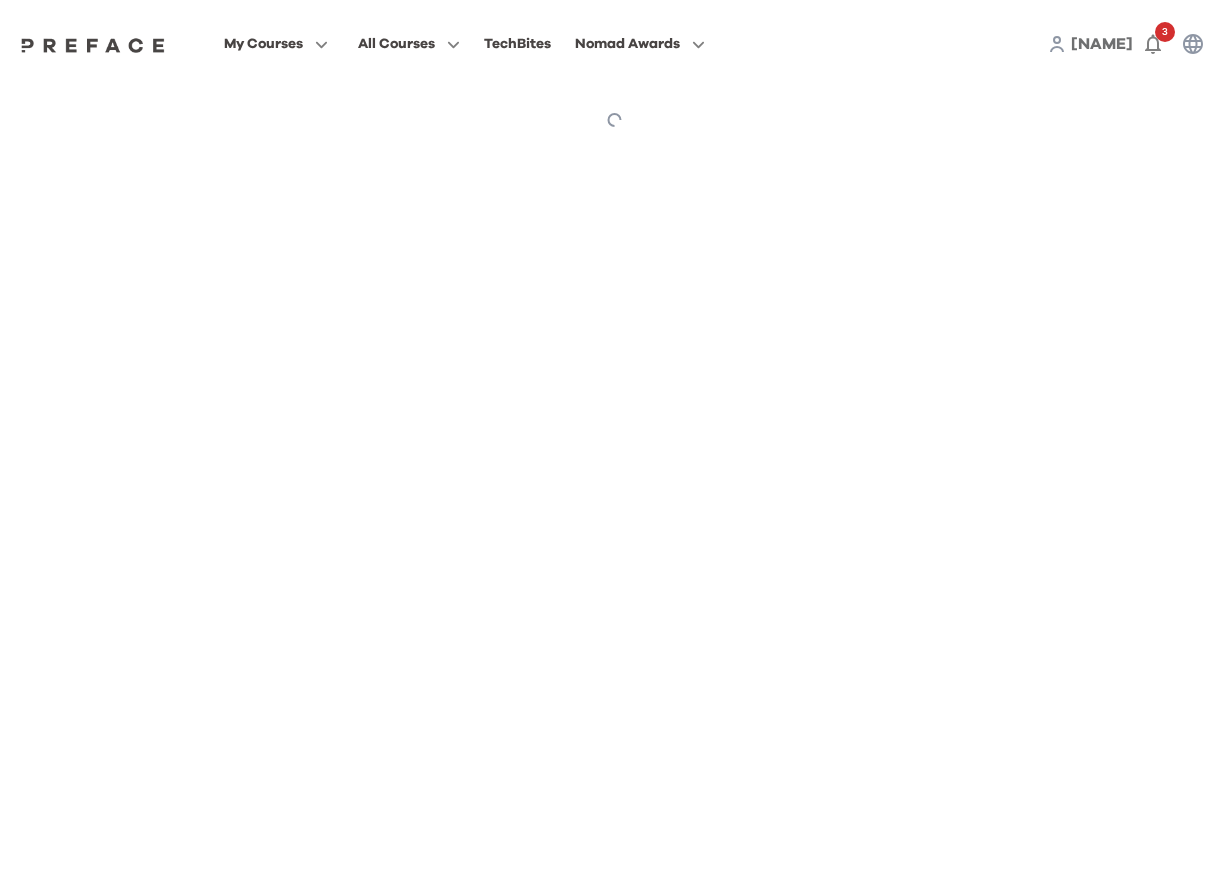scroll, scrollTop: 0, scrollLeft: 0, axis: both 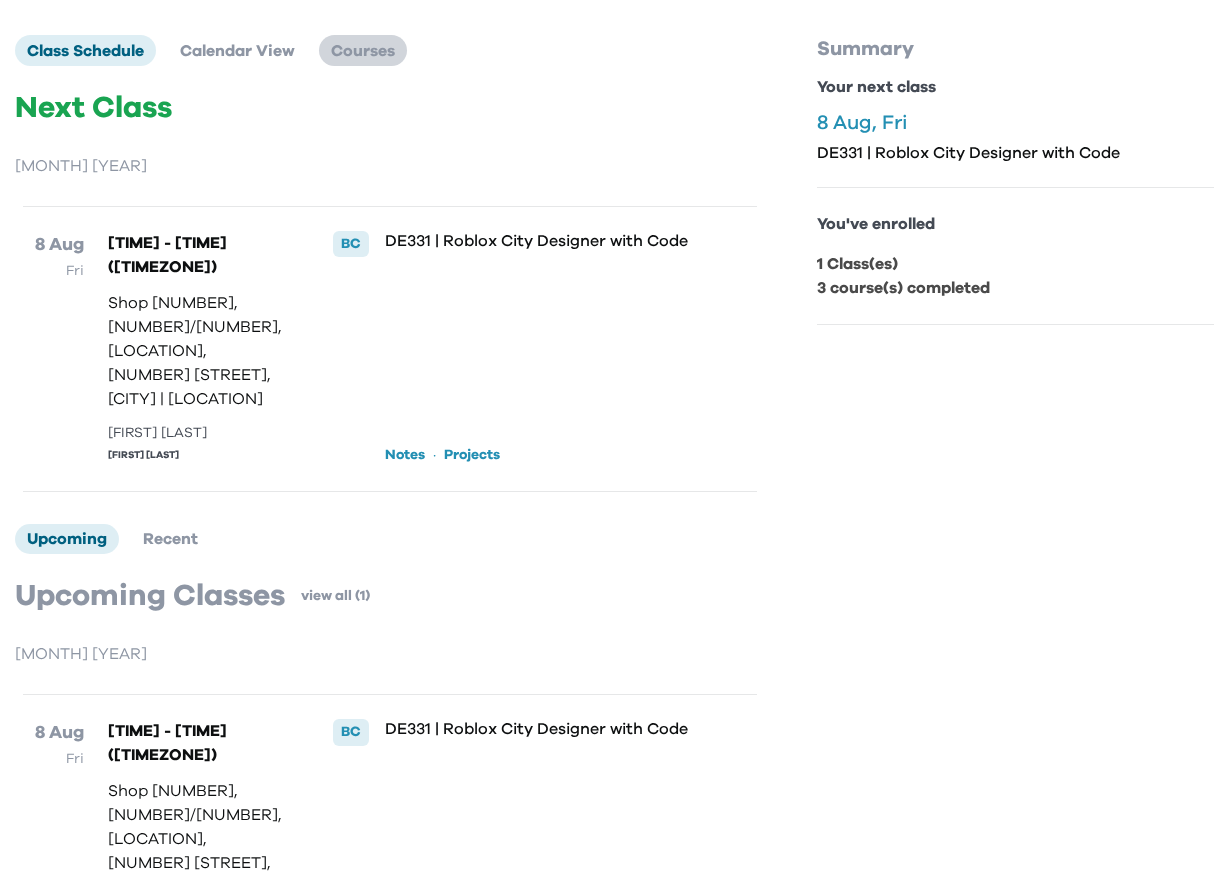 click on "Courses" at bounding box center (363, 51) 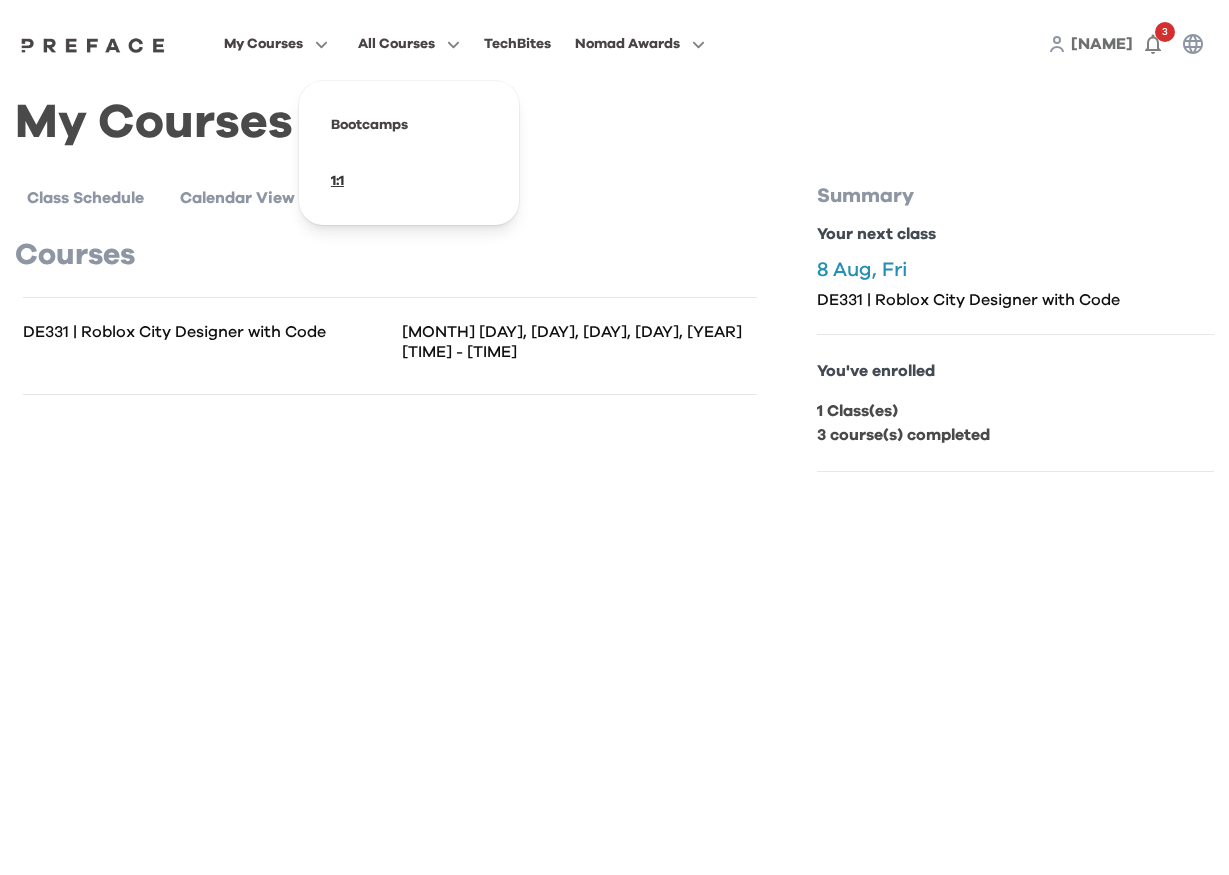 click at bounding box center [409, 181] 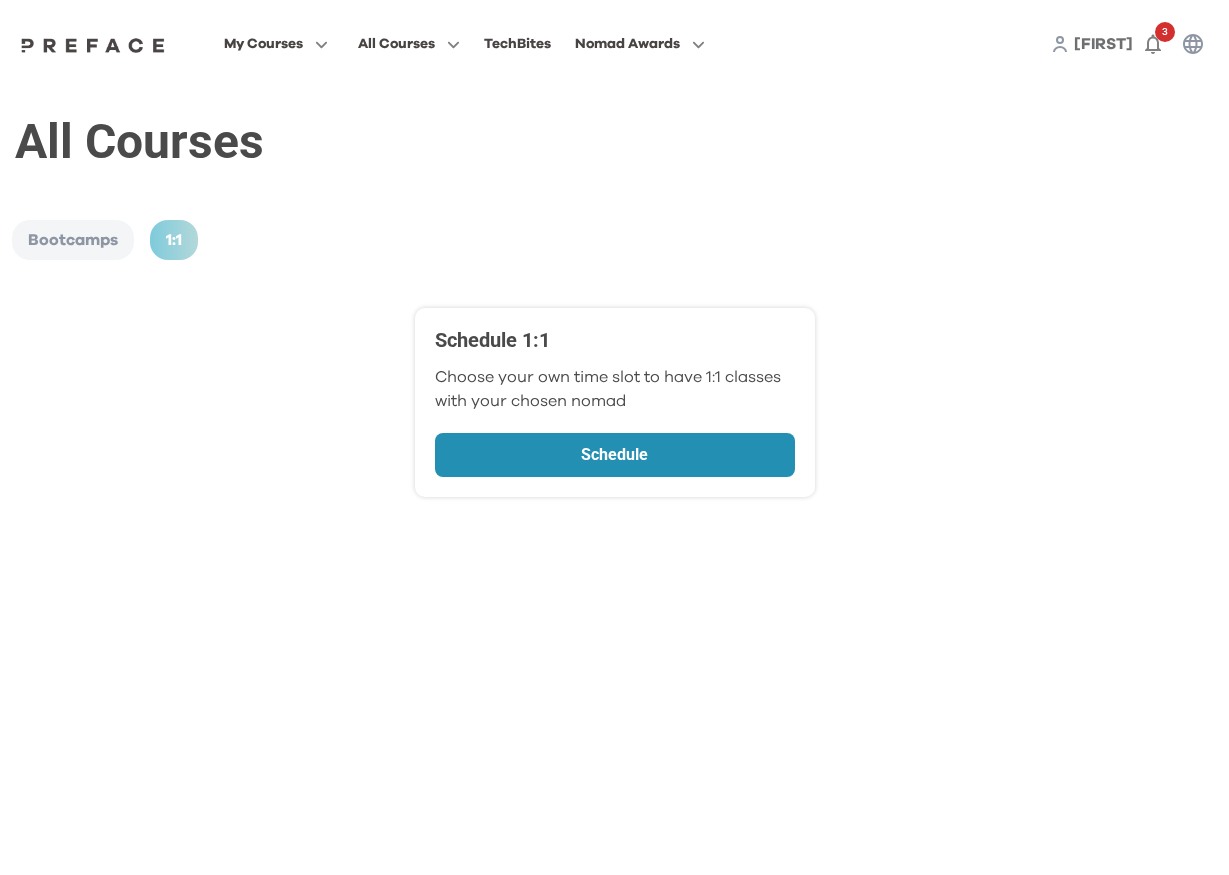 scroll, scrollTop: 0, scrollLeft: 0, axis: both 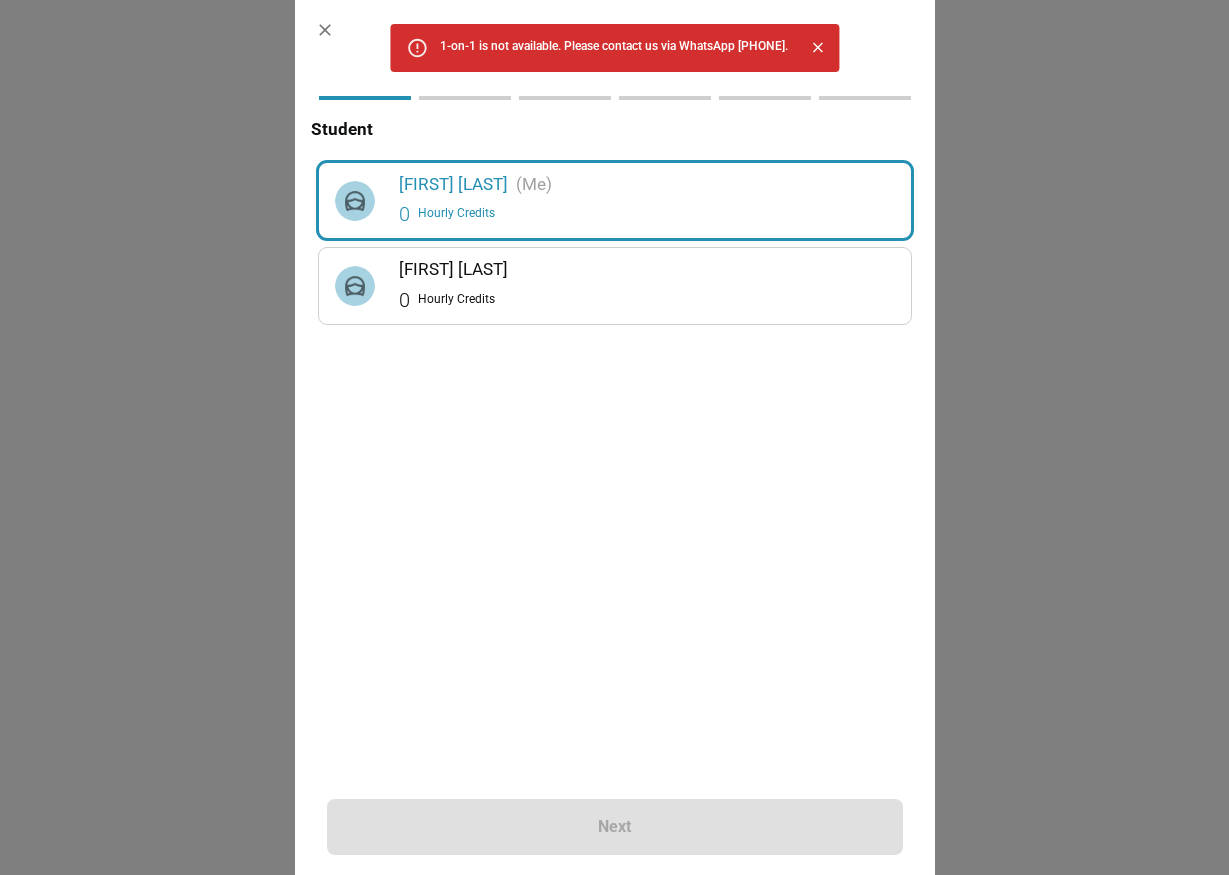 click 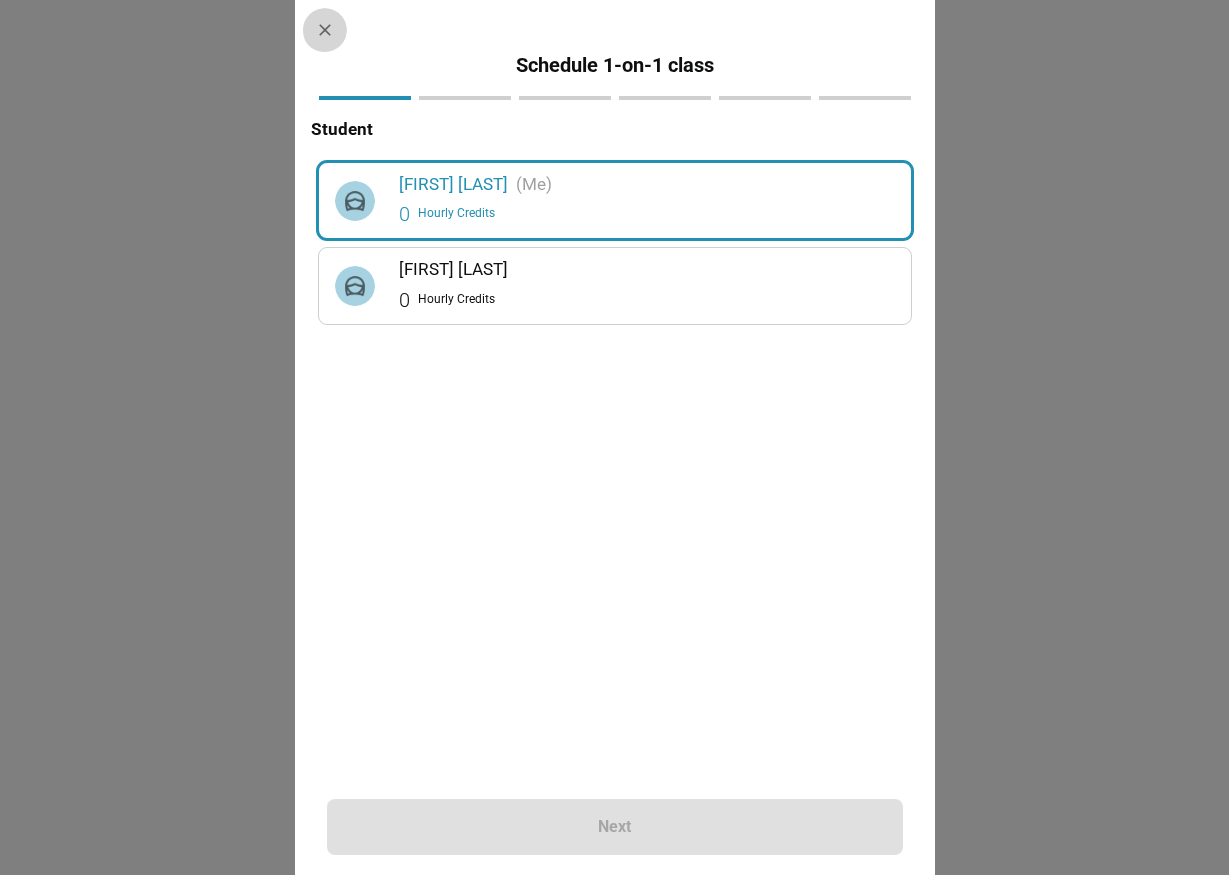 click 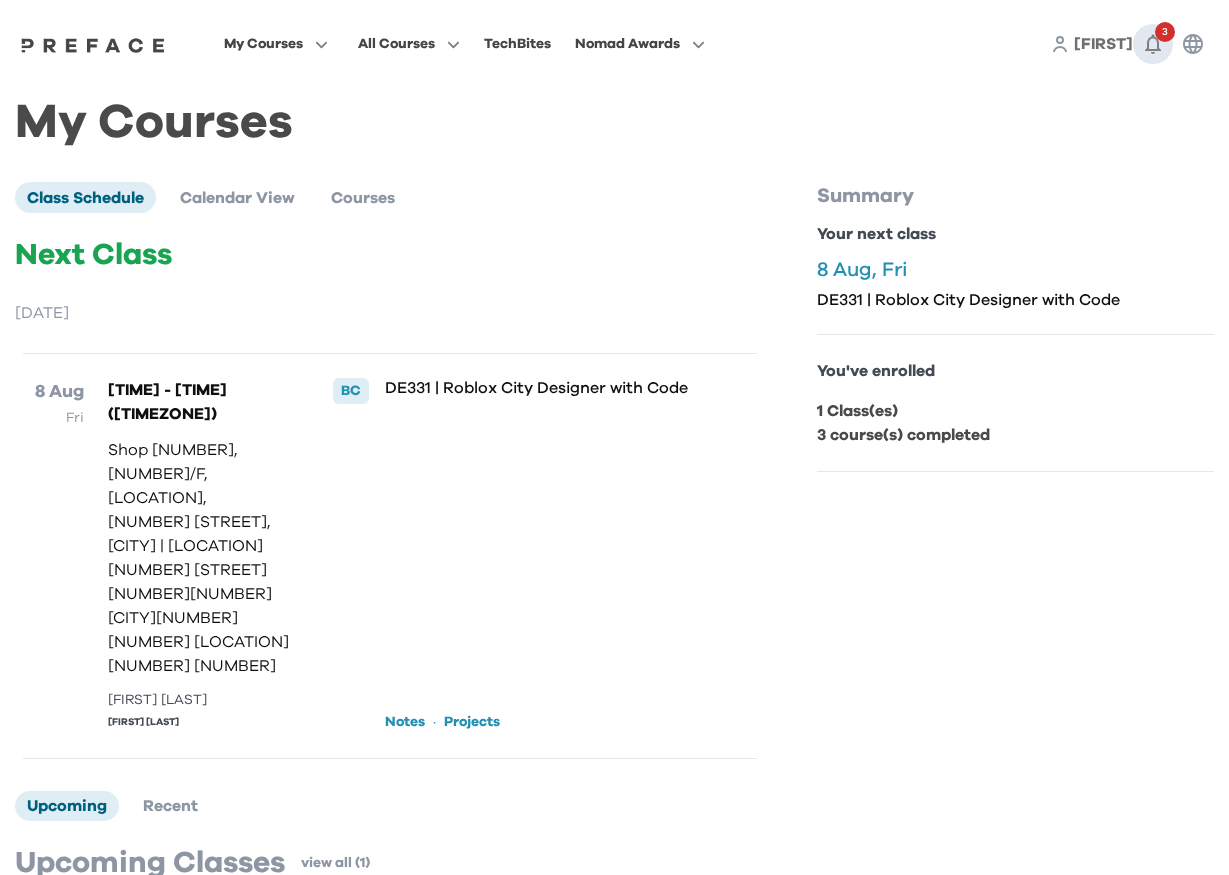 click 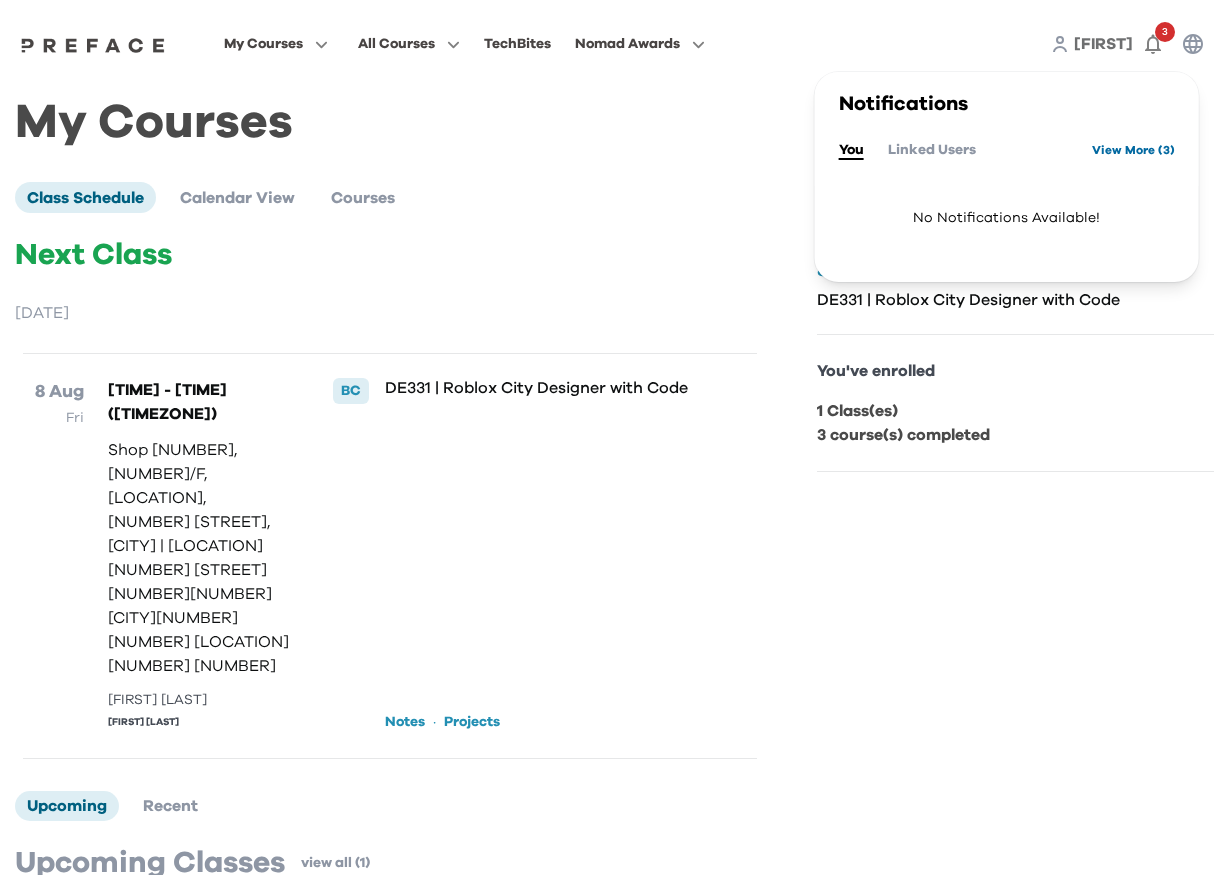 click on "View More ( 3 )" at bounding box center [1133, 150] 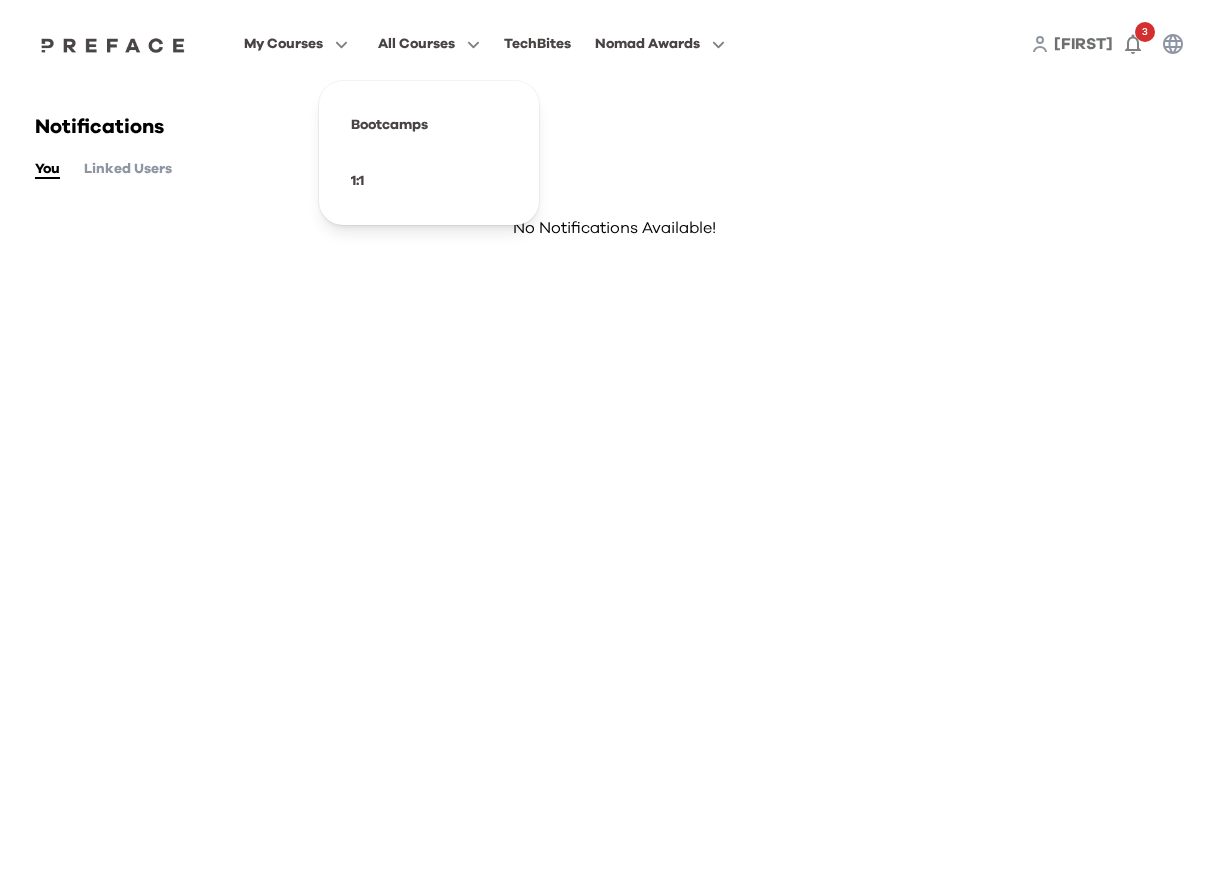 click on "Linked Users" at bounding box center (128, 169) 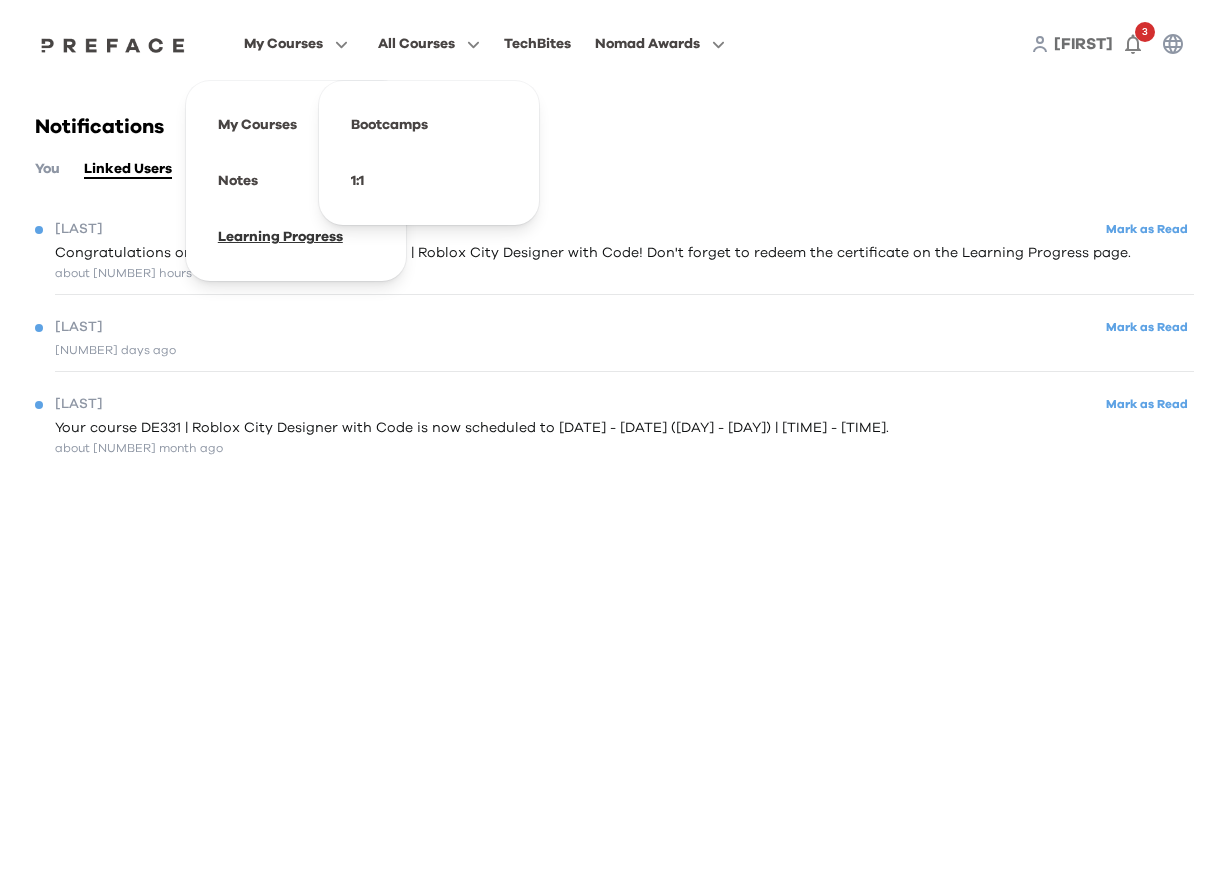 click at bounding box center (296, 237) 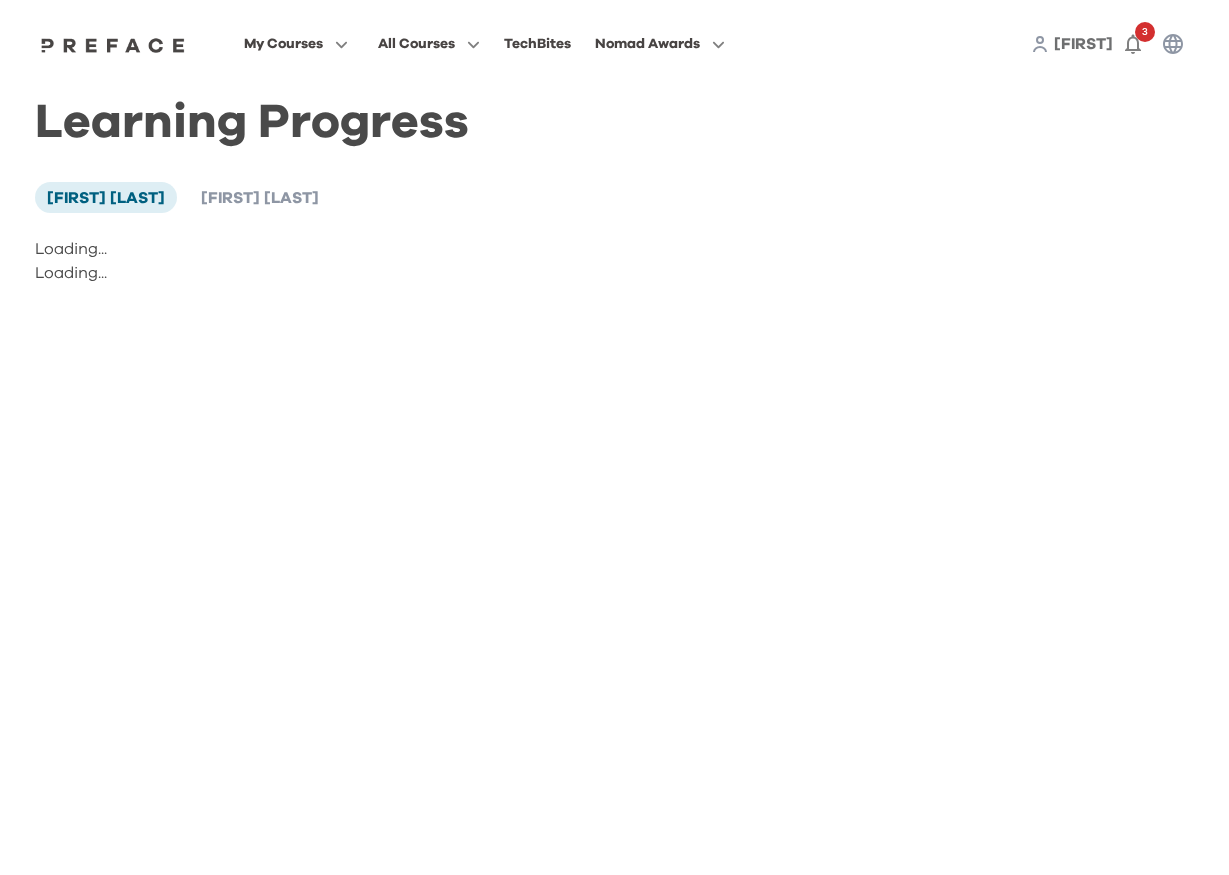 scroll, scrollTop: 0, scrollLeft: 0, axis: both 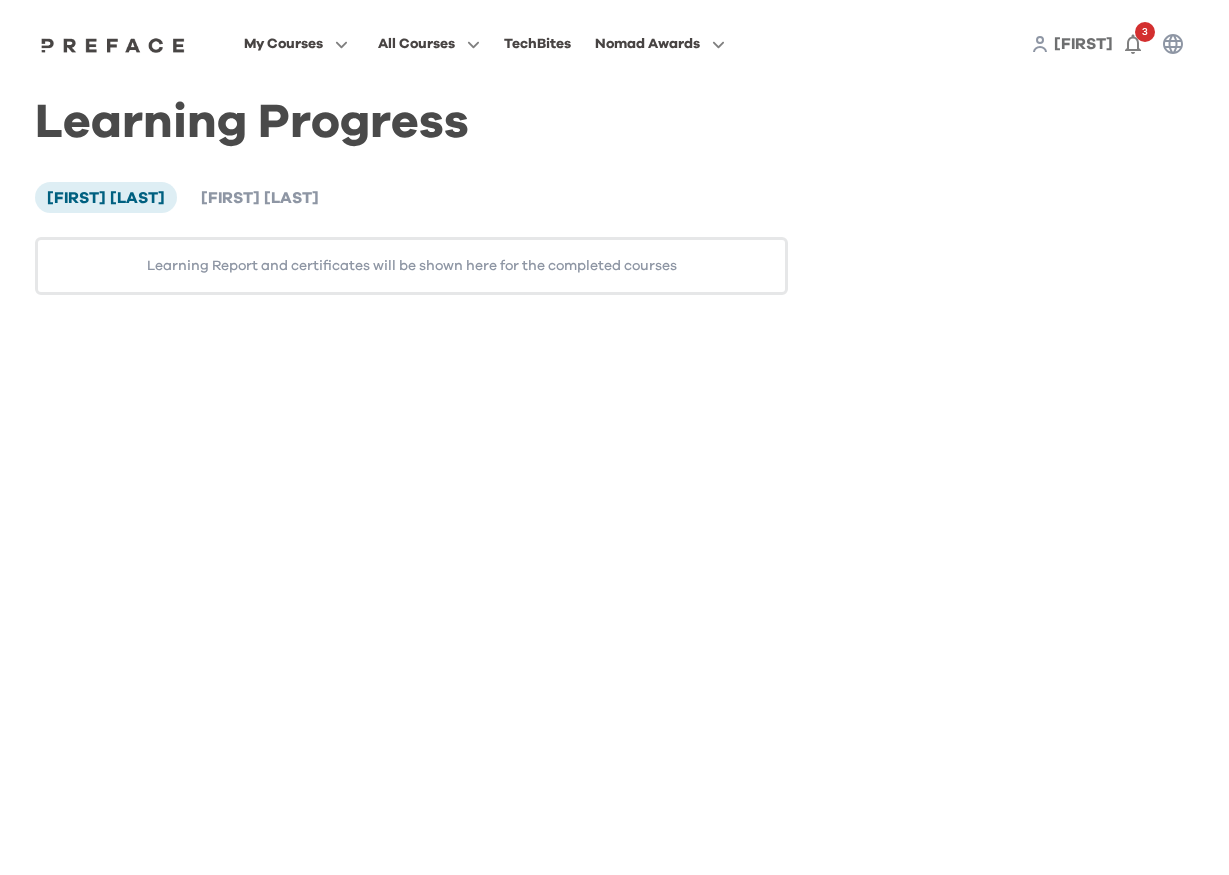 click on "Learning Report and certificates will be shown here for the completed courses" at bounding box center (411, 266) 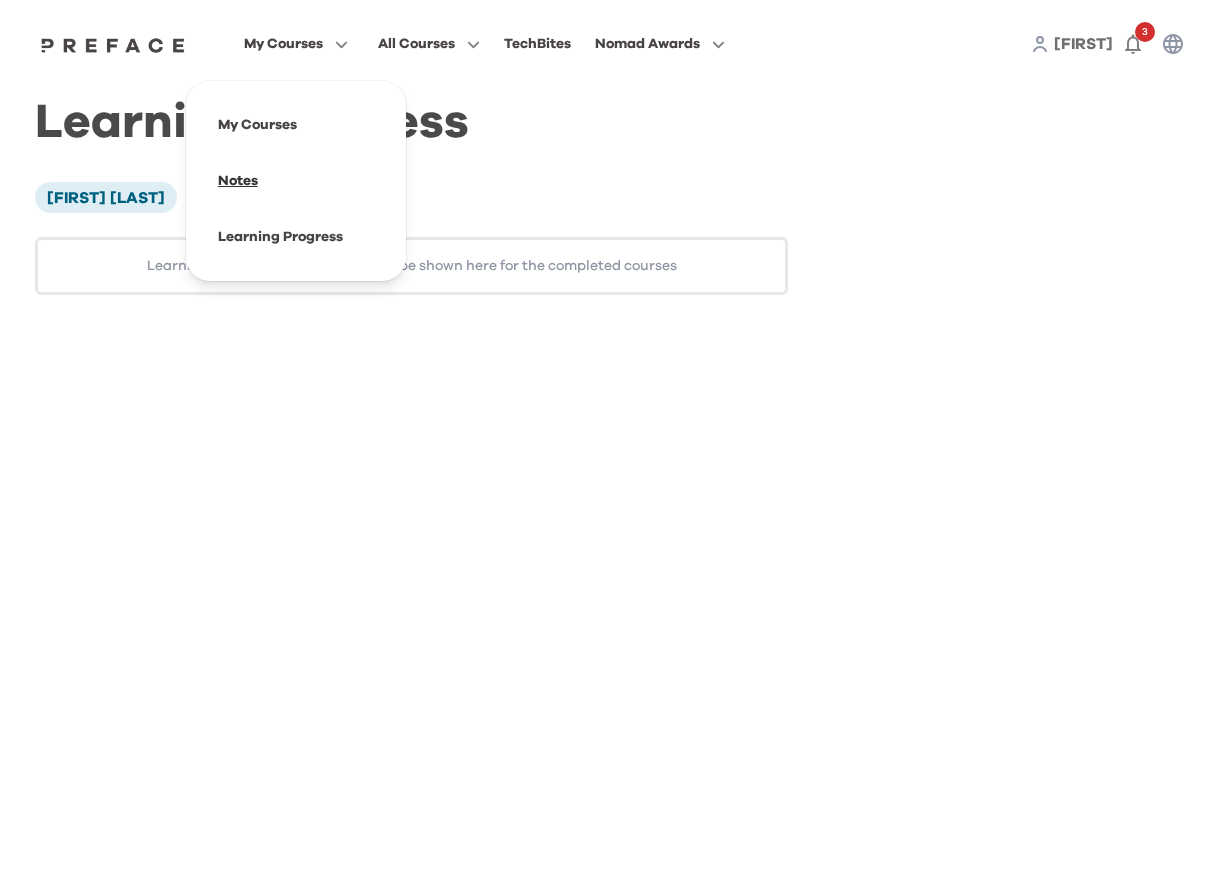 click at bounding box center [296, 181] 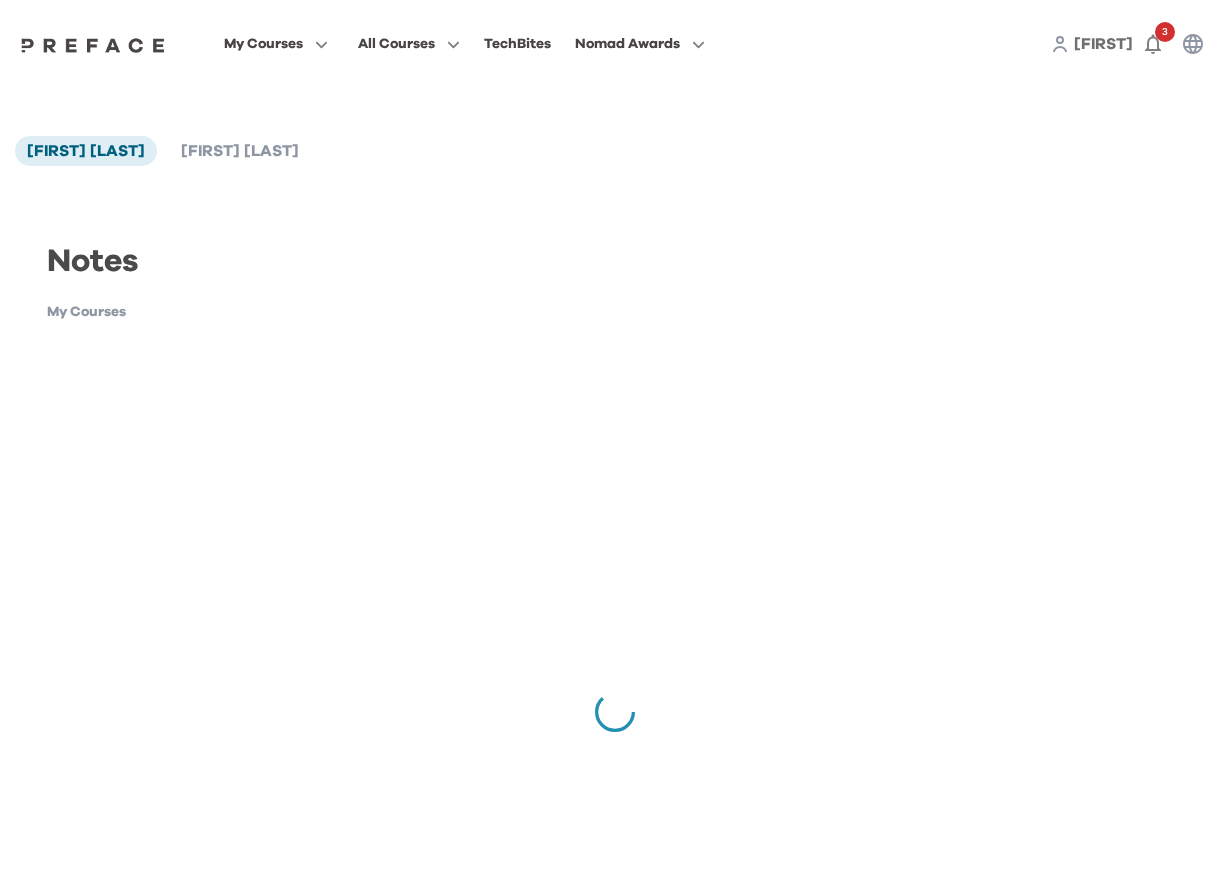 scroll, scrollTop: 0, scrollLeft: 0, axis: both 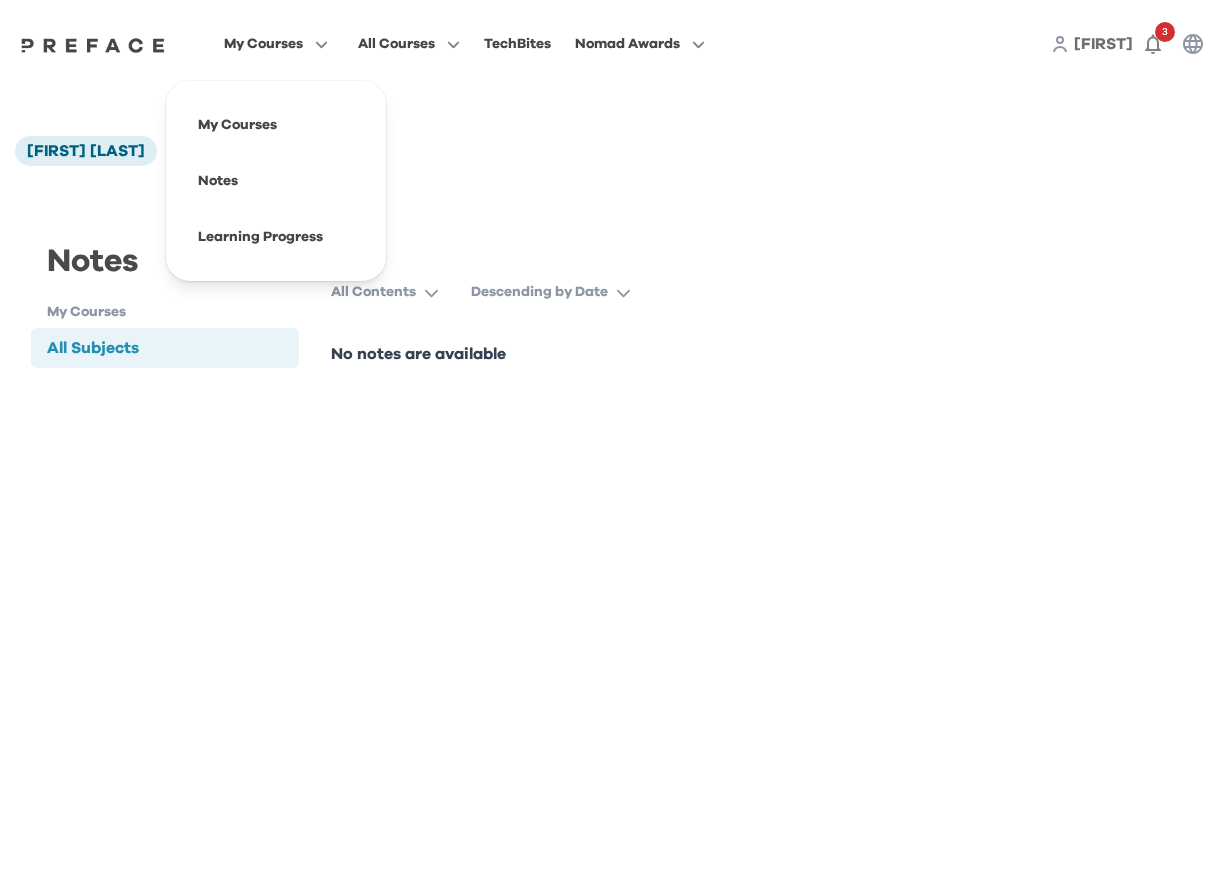click on "[FIRST]" at bounding box center [1103, 44] 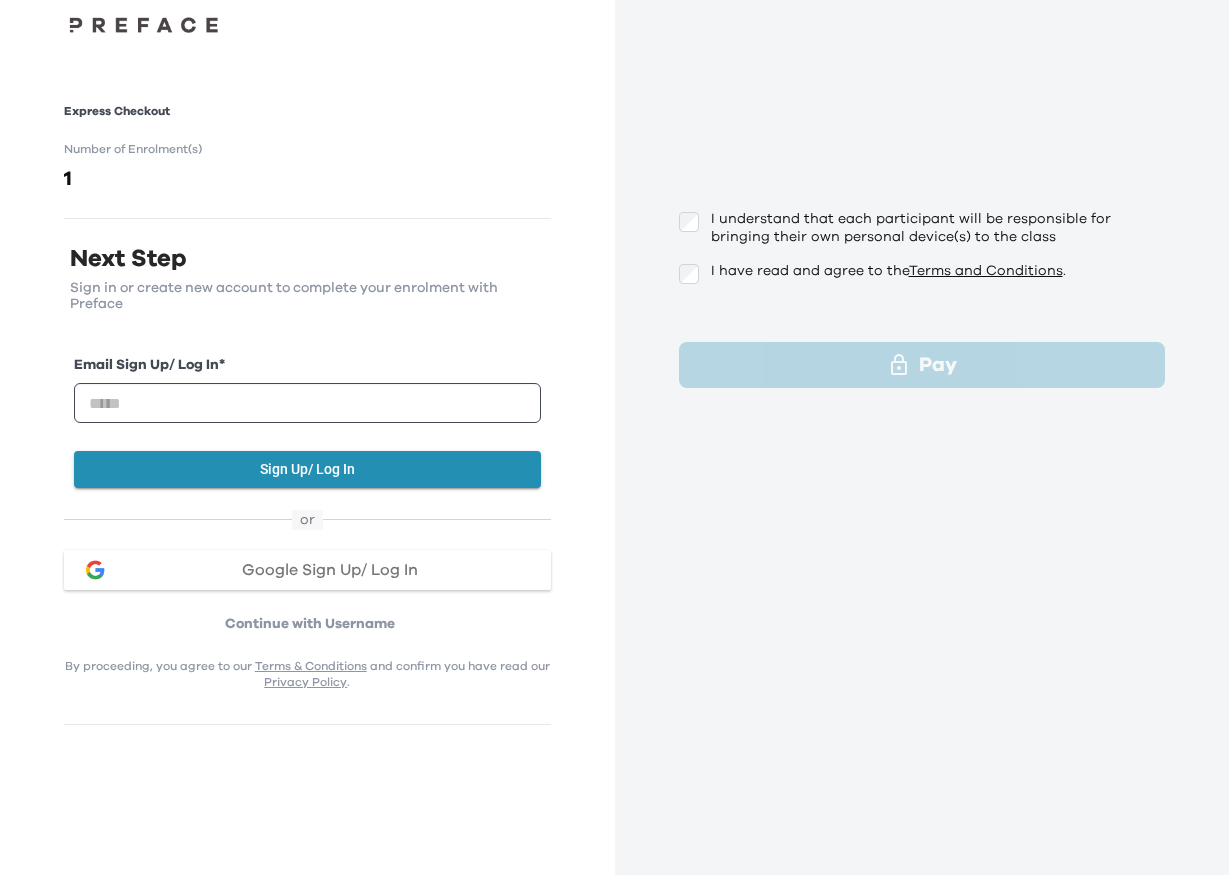 scroll, scrollTop: 0, scrollLeft: 0, axis: both 